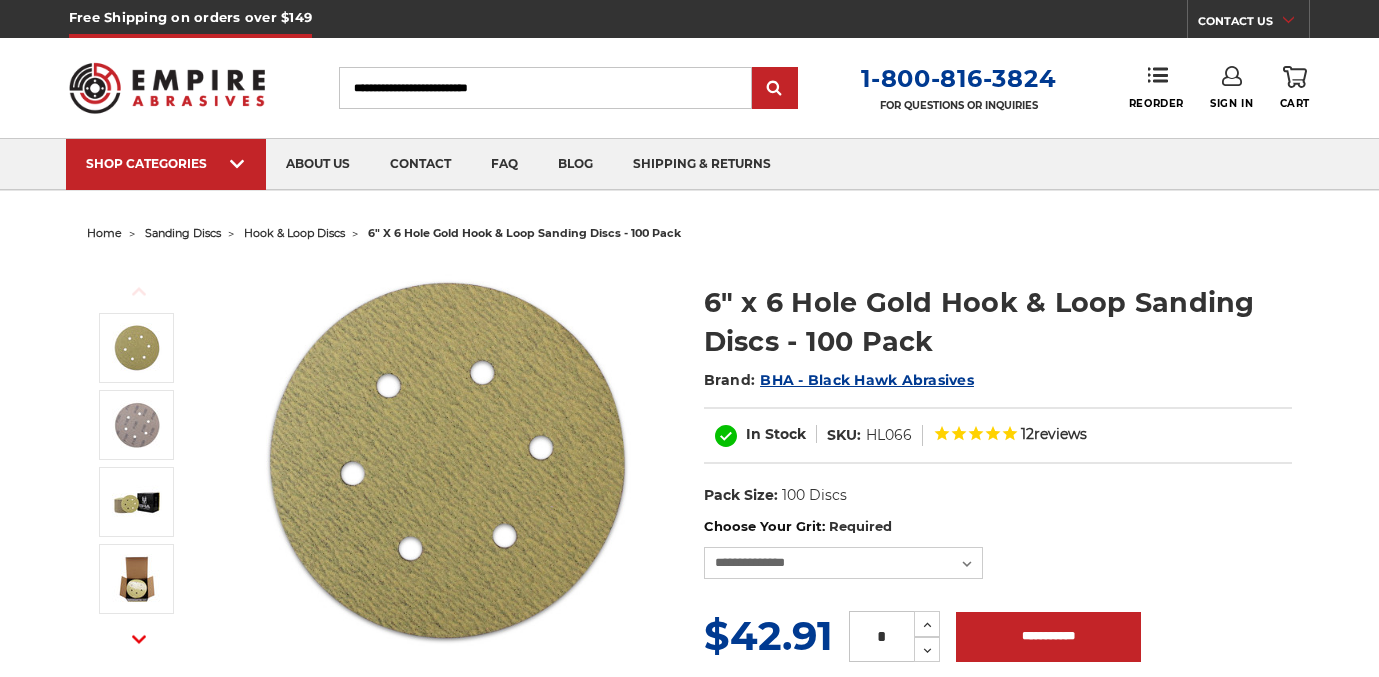 scroll, scrollTop: 0, scrollLeft: 0, axis: both 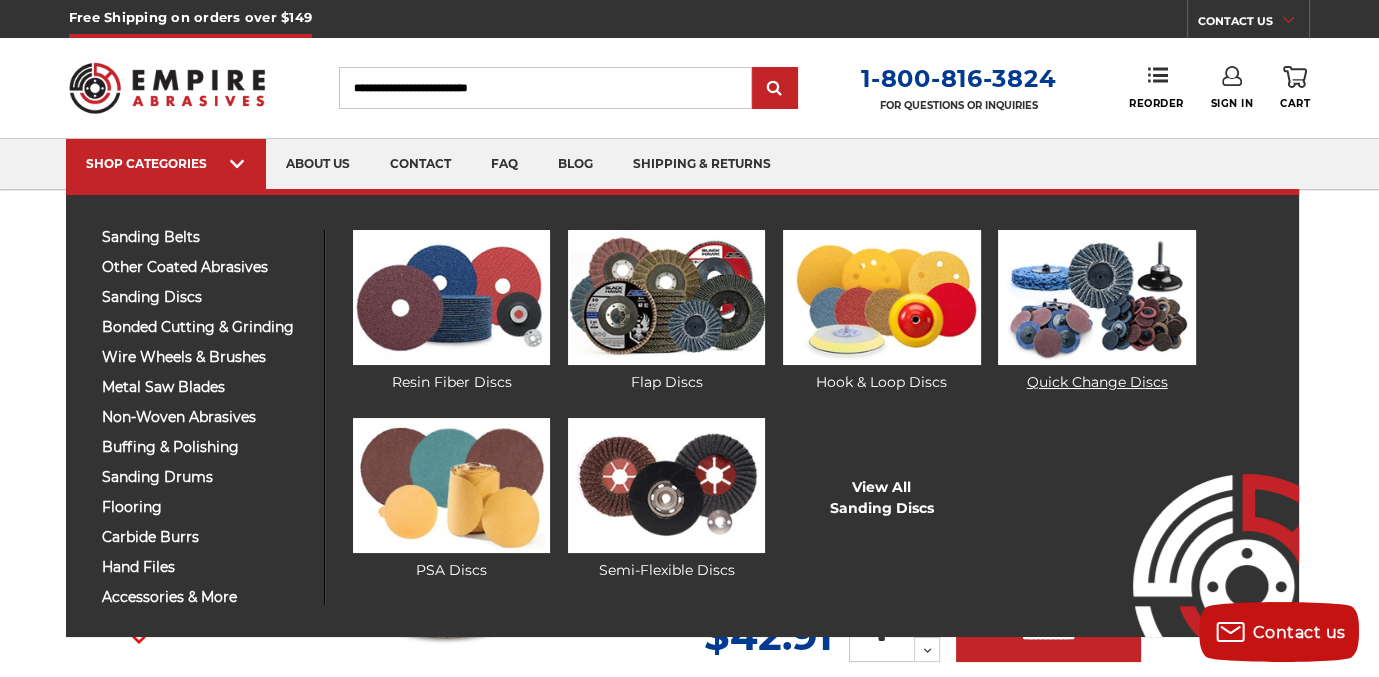 click at bounding box center [1096, 297] 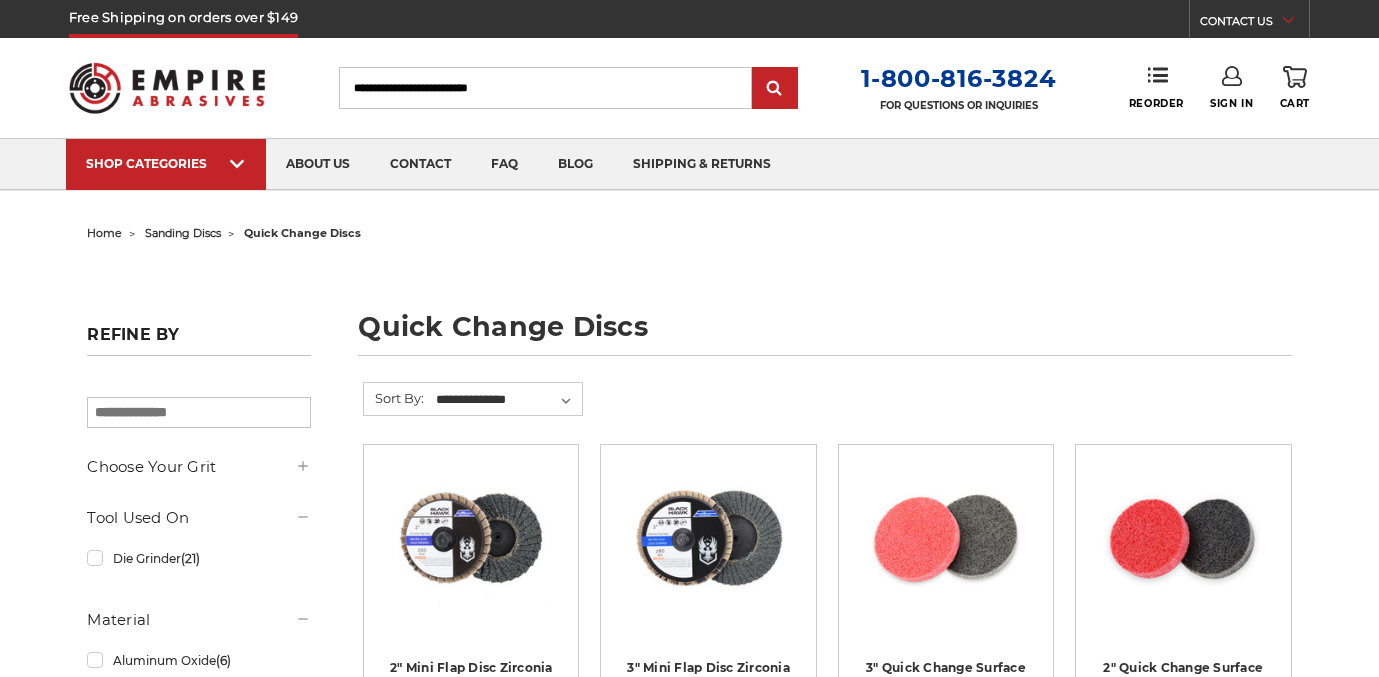 scroll, scrollTop: 0, scrollLeft: 0, axis: both 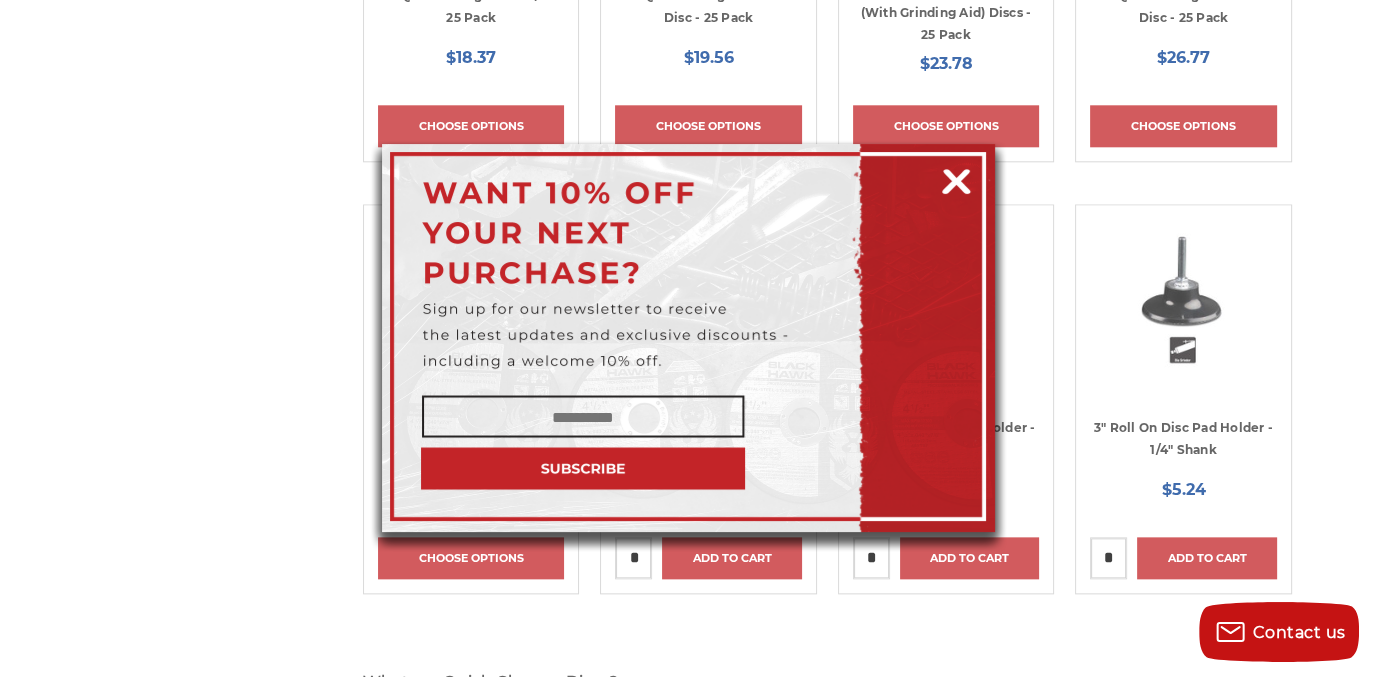click at bounding box center [956, 178] 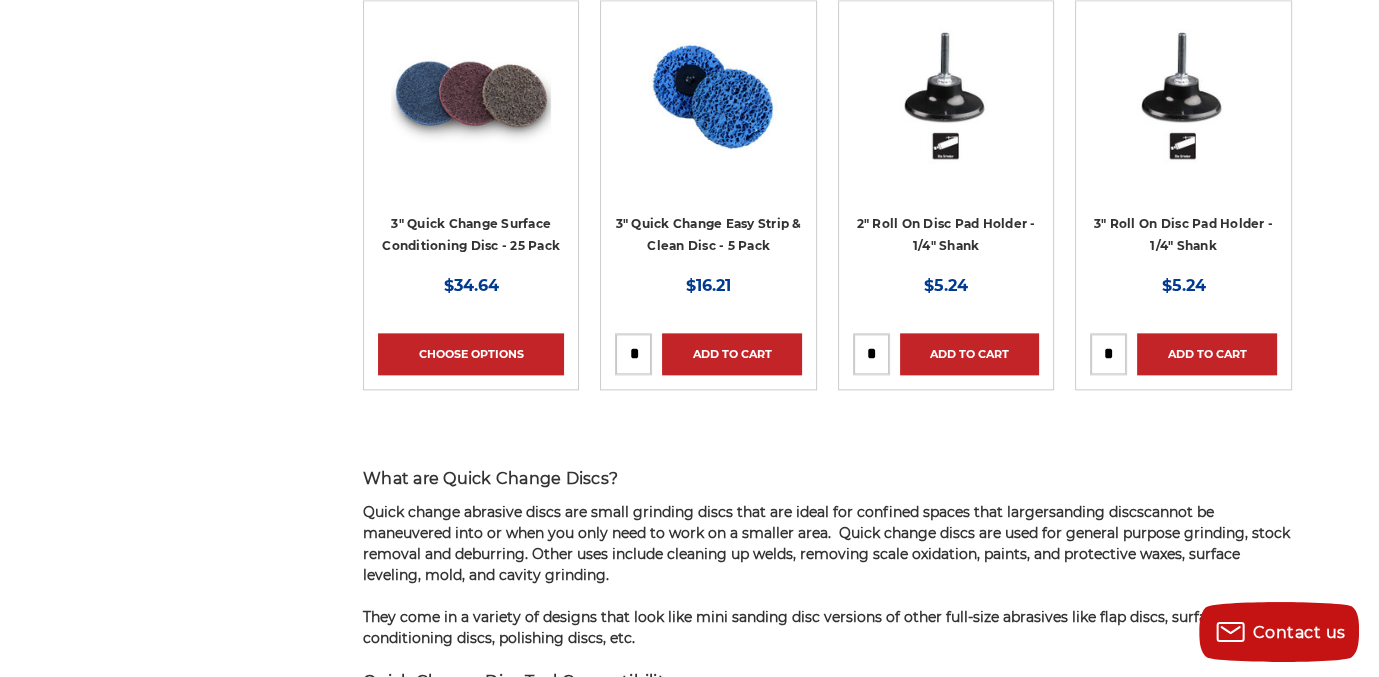 scroll, scrollTop: 2500, scrollLeft: 0, axis: vertical 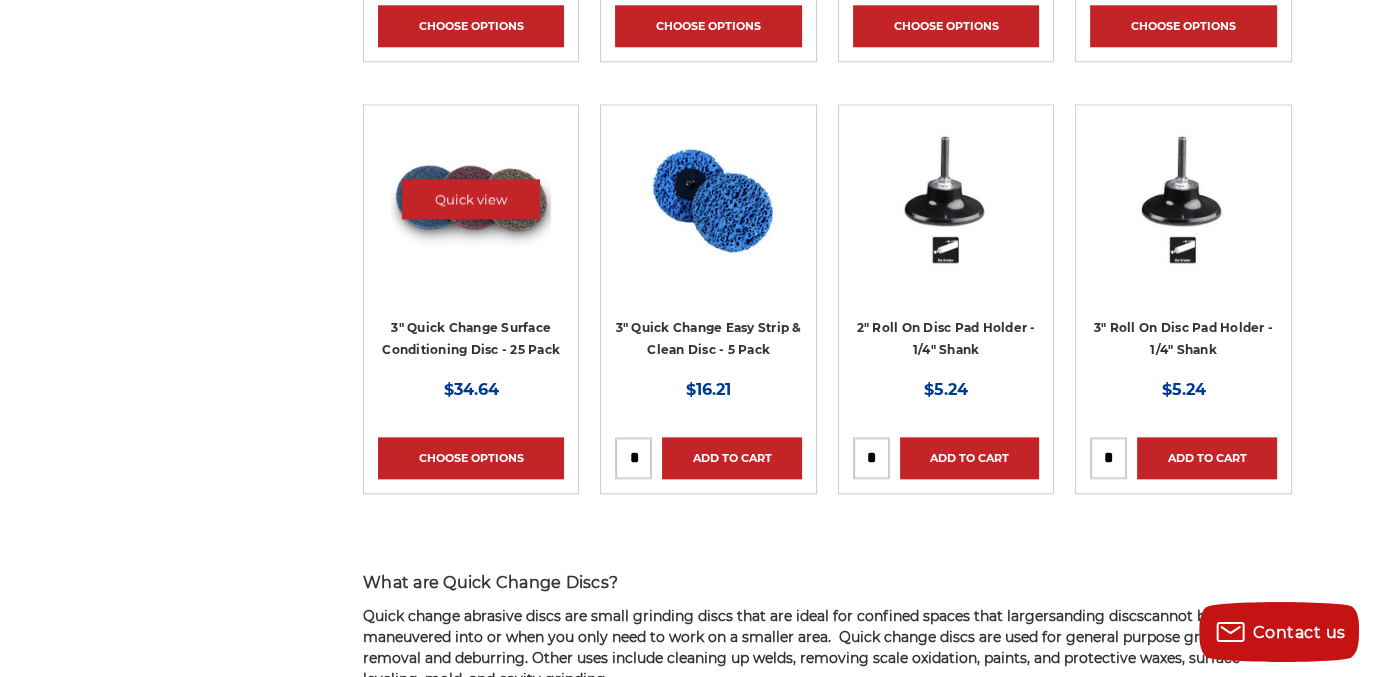 click at bounding box center (471, 199) 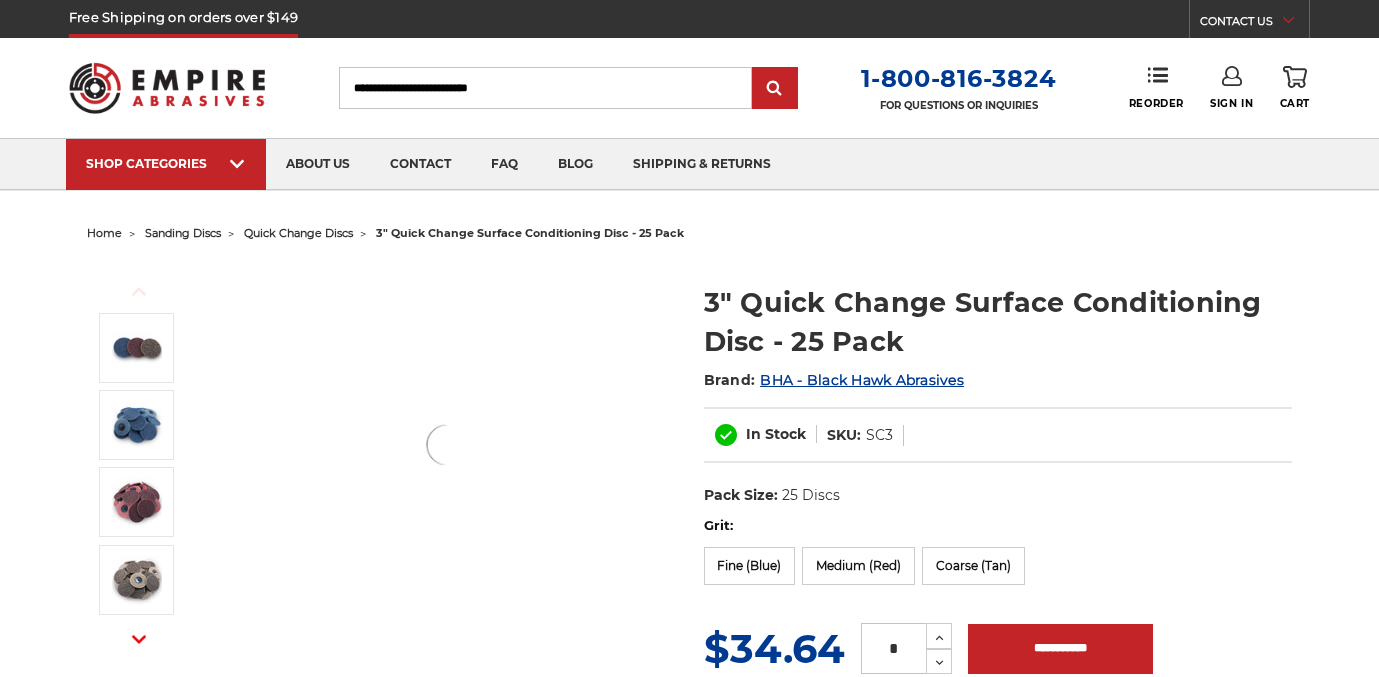 scroll, scrollTop: 0, scrollLeft: 0, axis: both 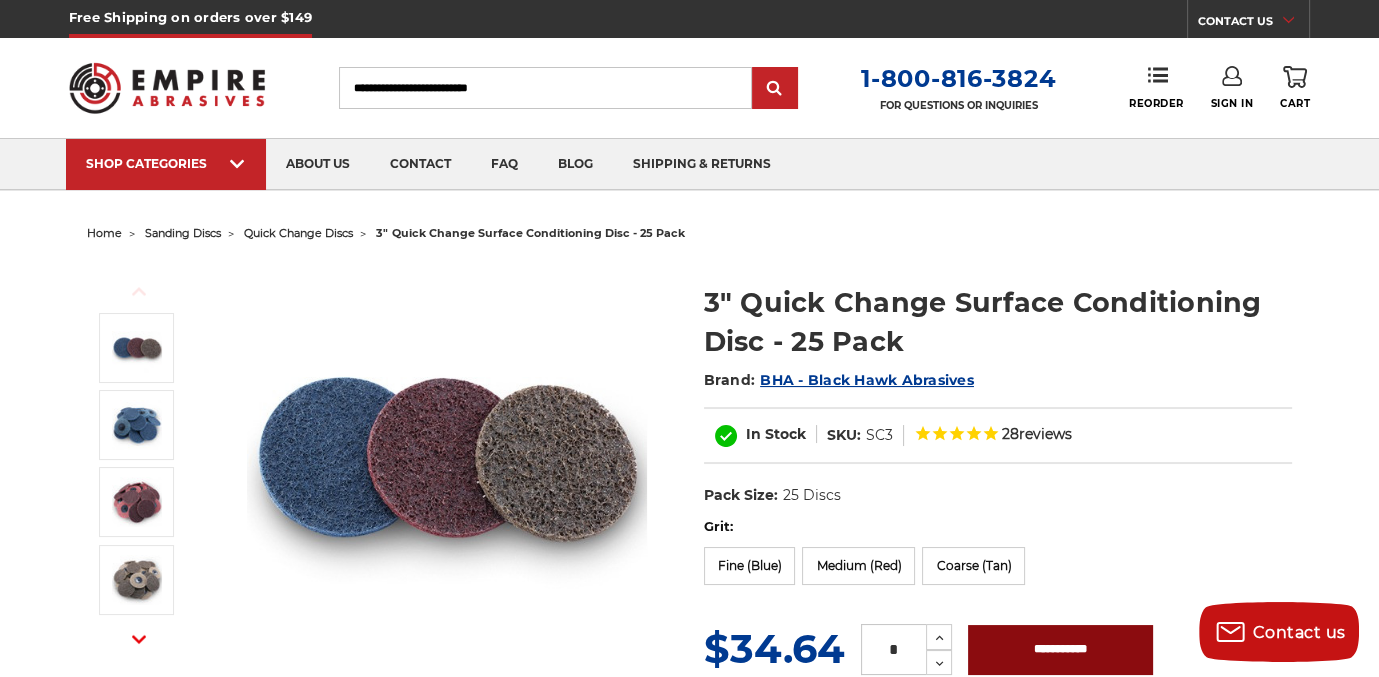 click on "**********" at bounding box center [1060, 650] 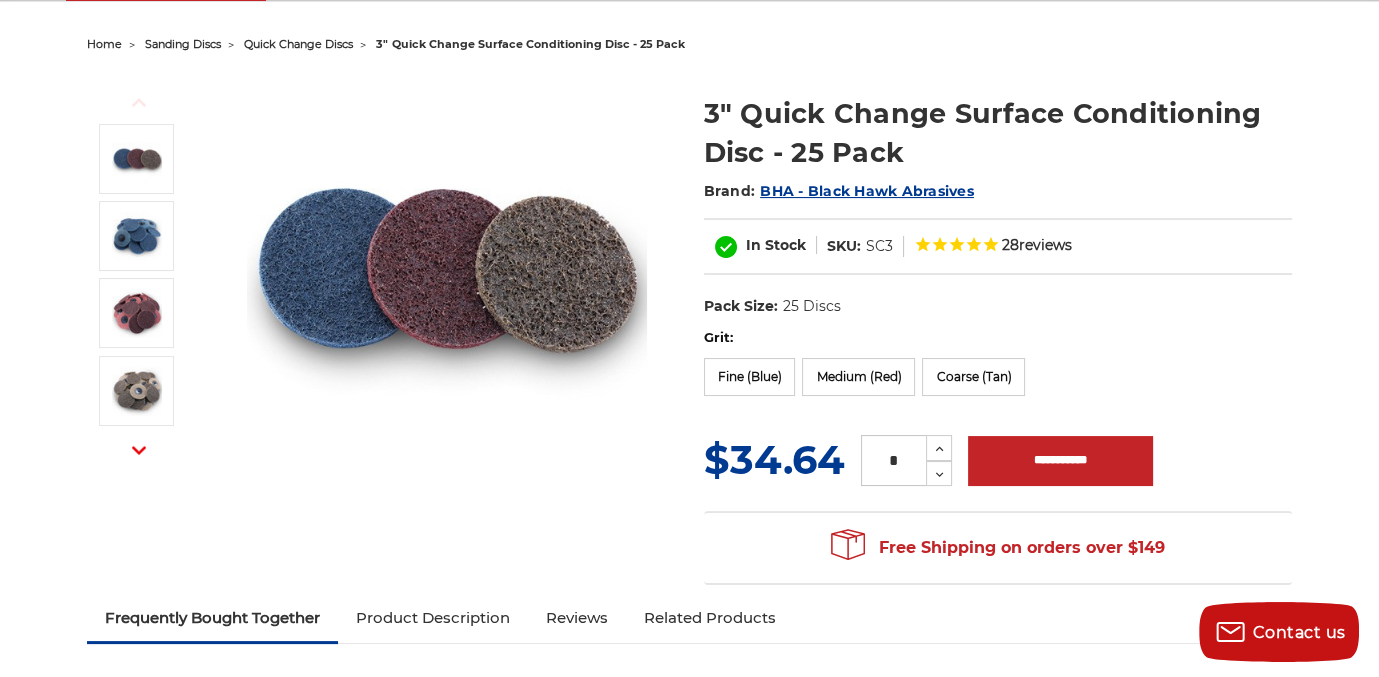 scroll, scrollTop: 200, scrollLeft: 0, axis: vertical 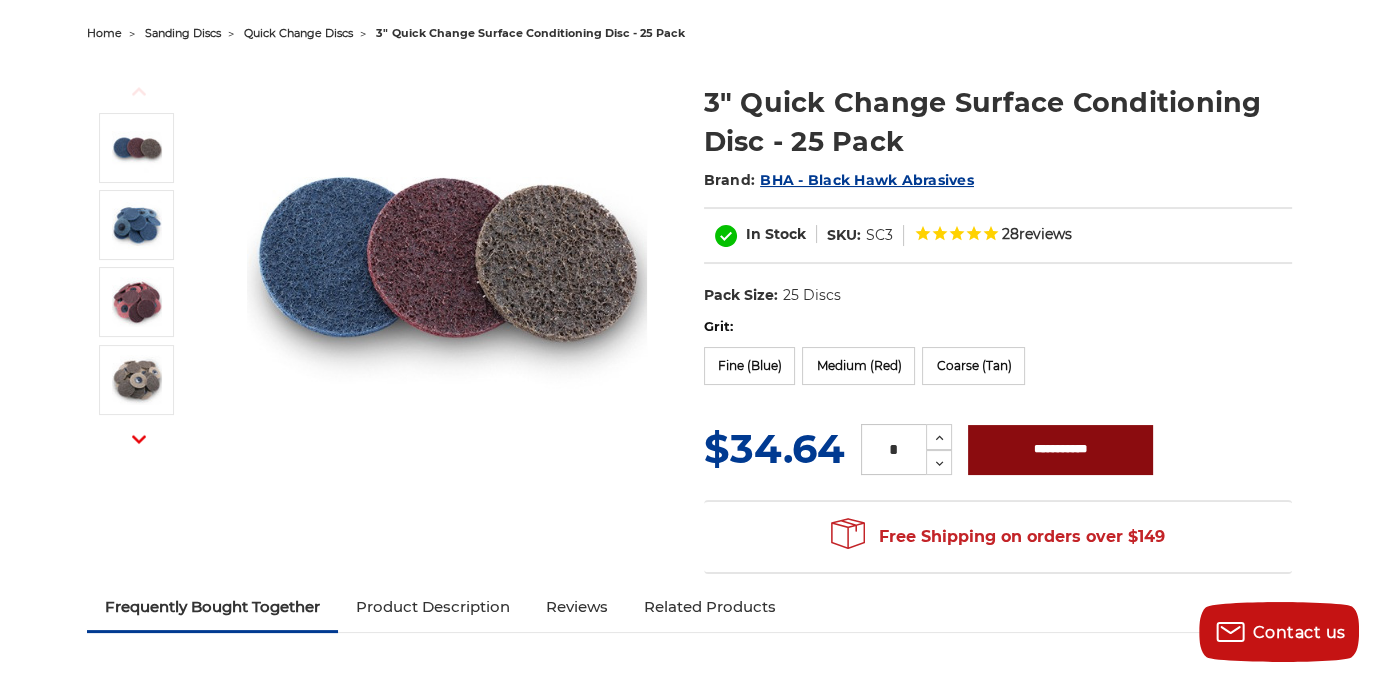 click on "**********" at bounding box center (1060, 450) 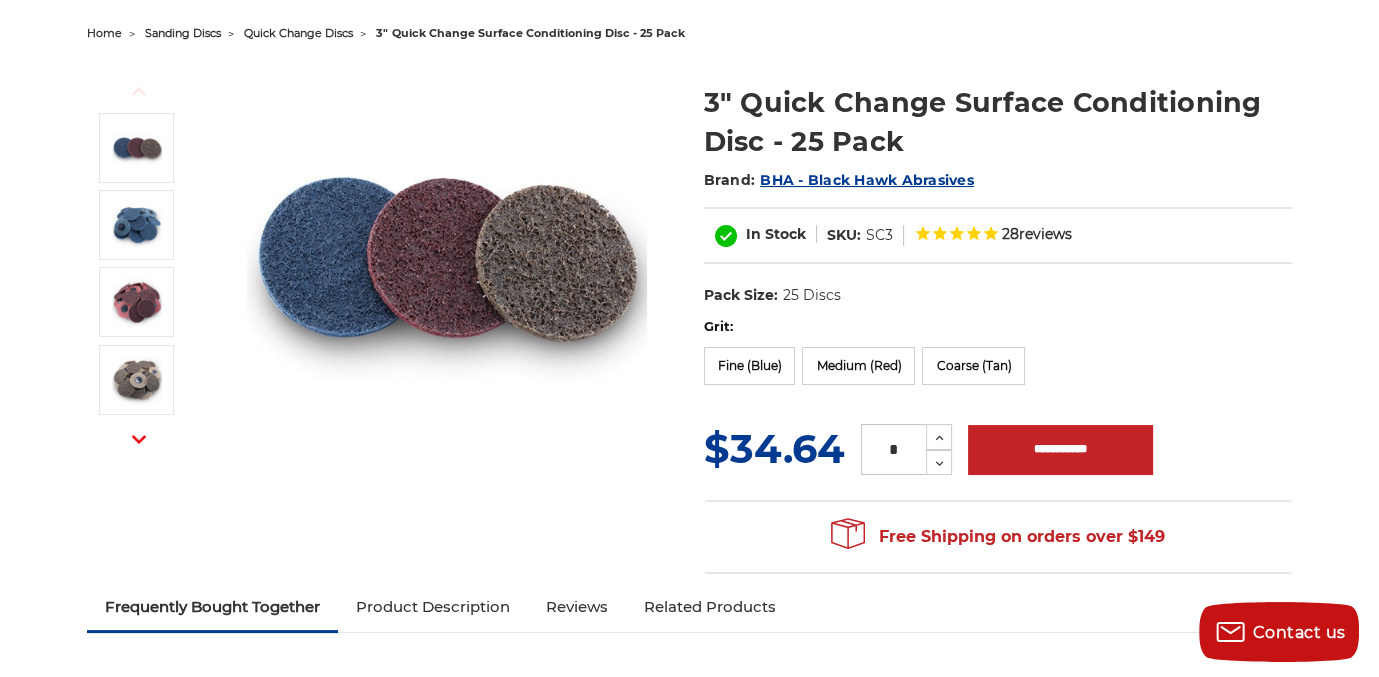 click on "Previous" at bounding box center [689, 316] 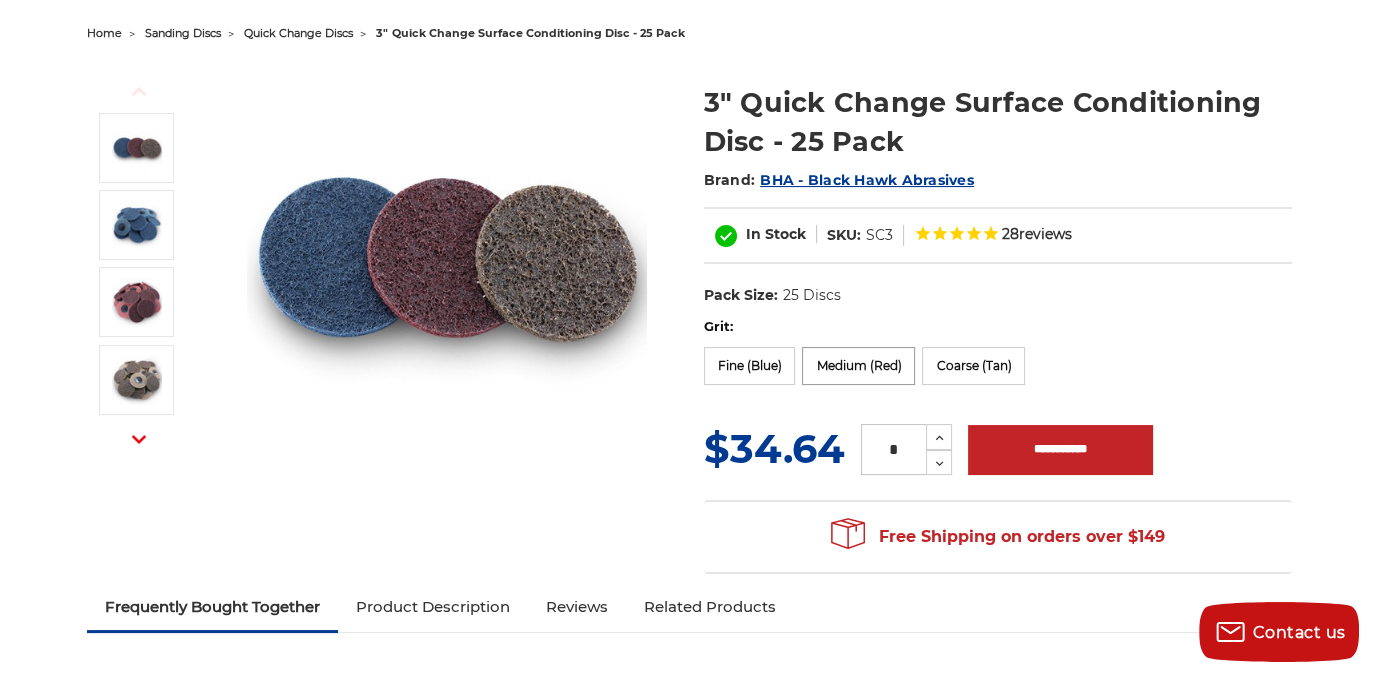 click on "Medium (Red)" at bounding box center (858, 366) 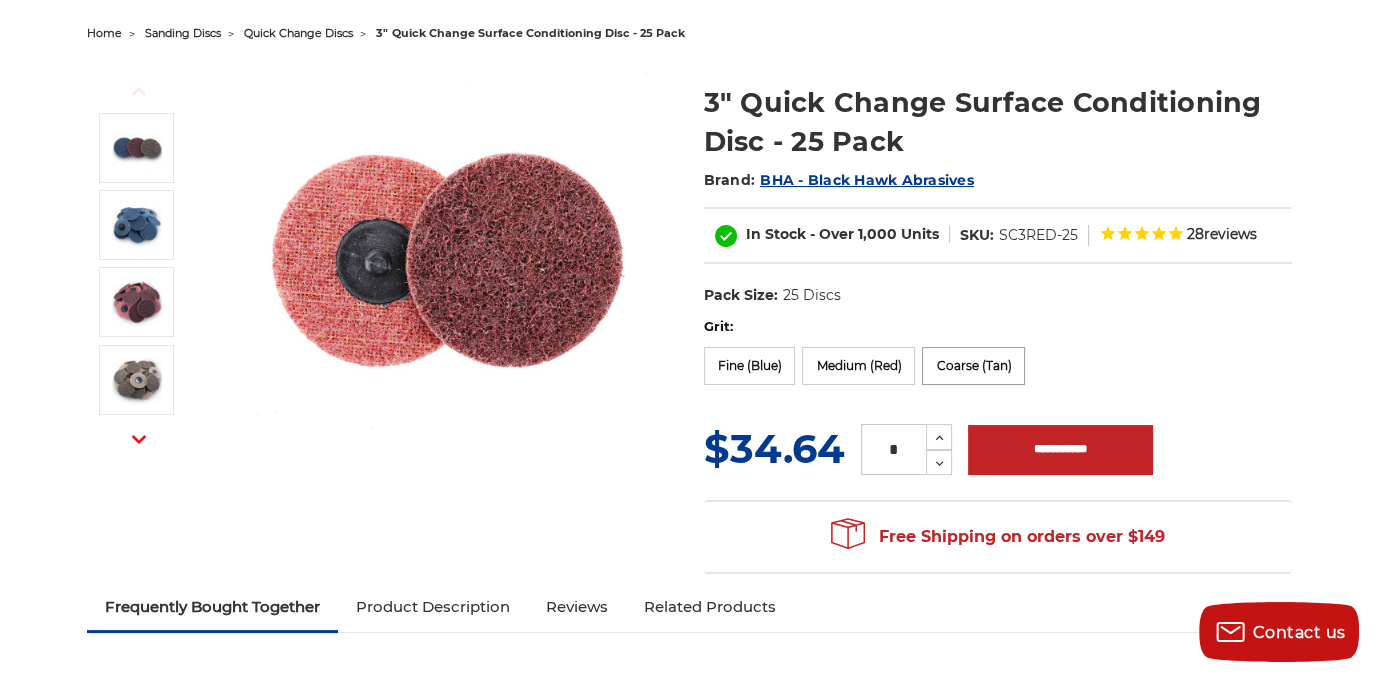 click on "Coarse (Tan)" at bounding box center (973, 366) 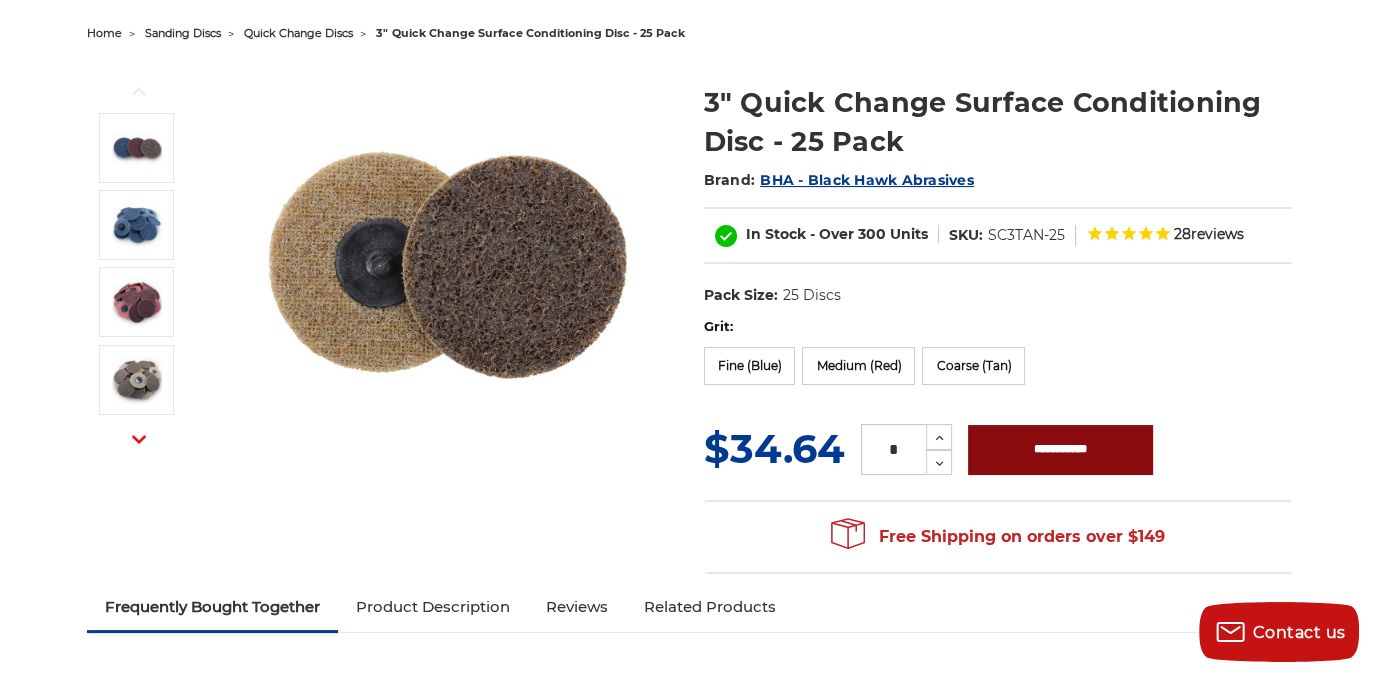 click on "**********" at bounding box center [1060, 450] 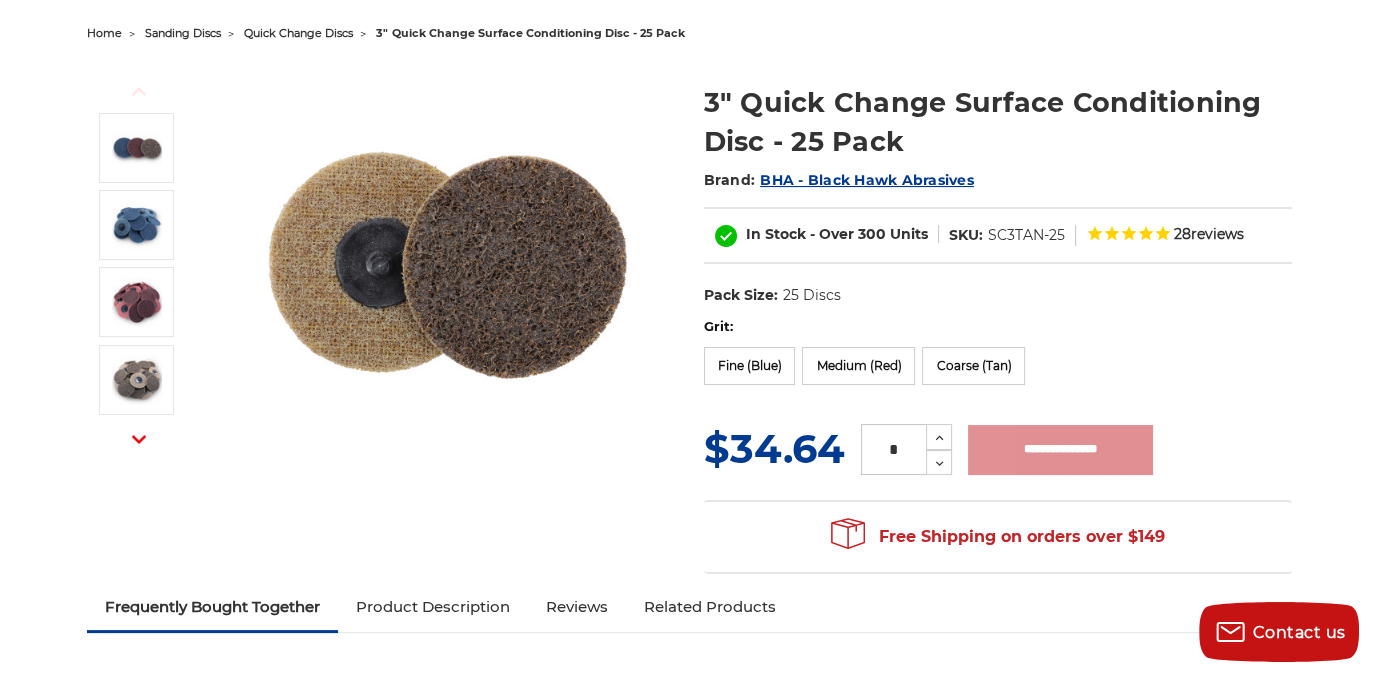 type on "**********" 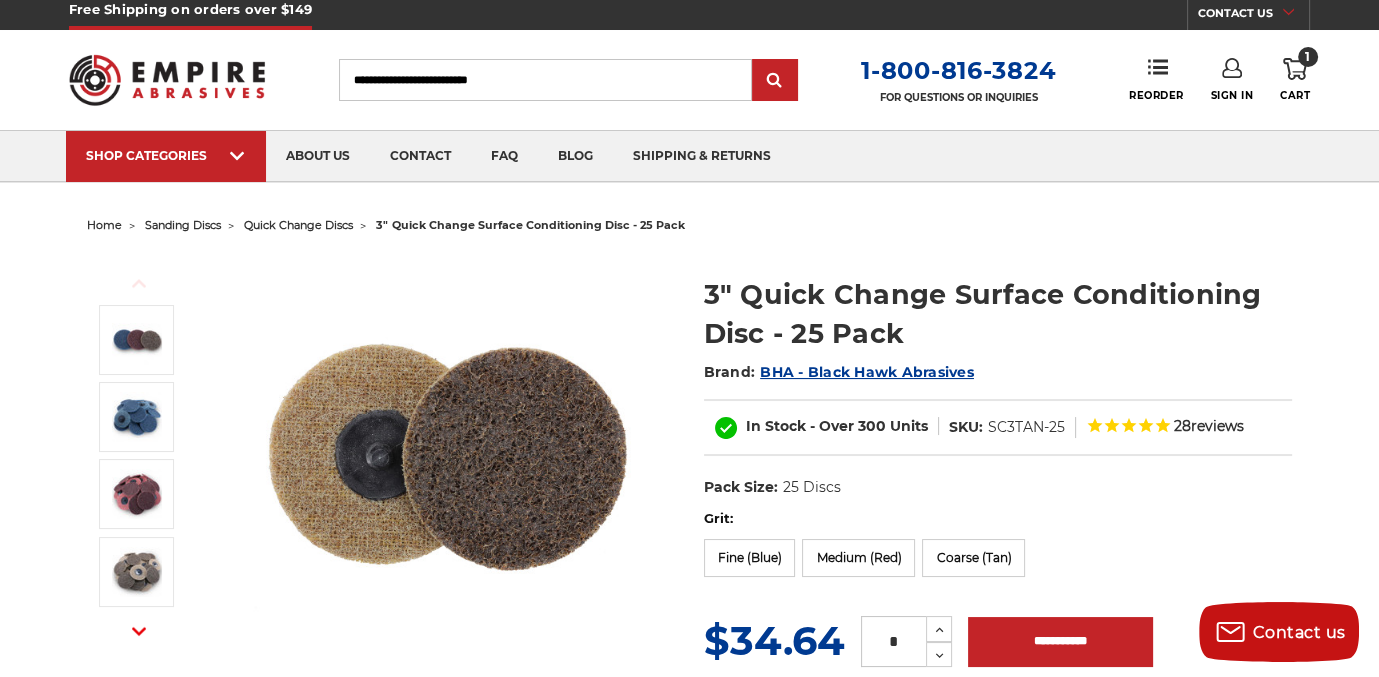 scroll, scrollTop: 0, scrollLeft: 0, axis: both 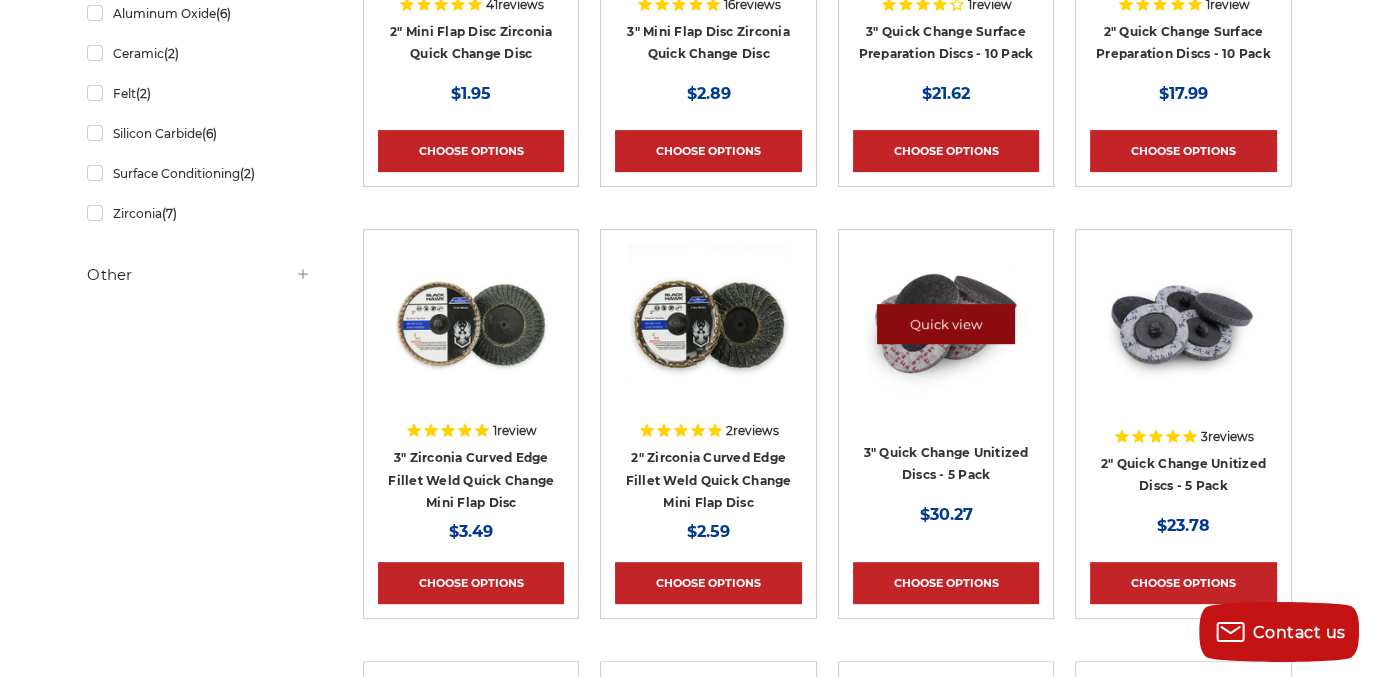 click on "Quick view" at bounding box center [946, 324] 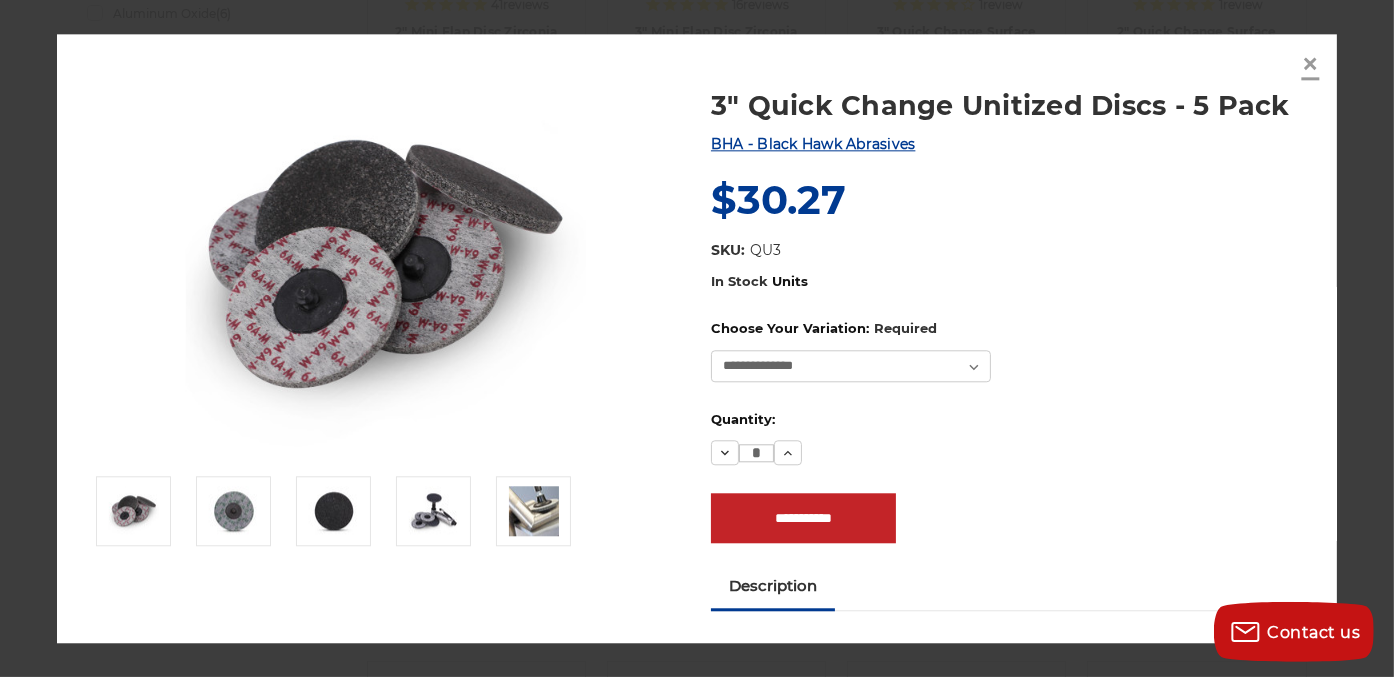 click on "×" at bounding box center [1311, 64] 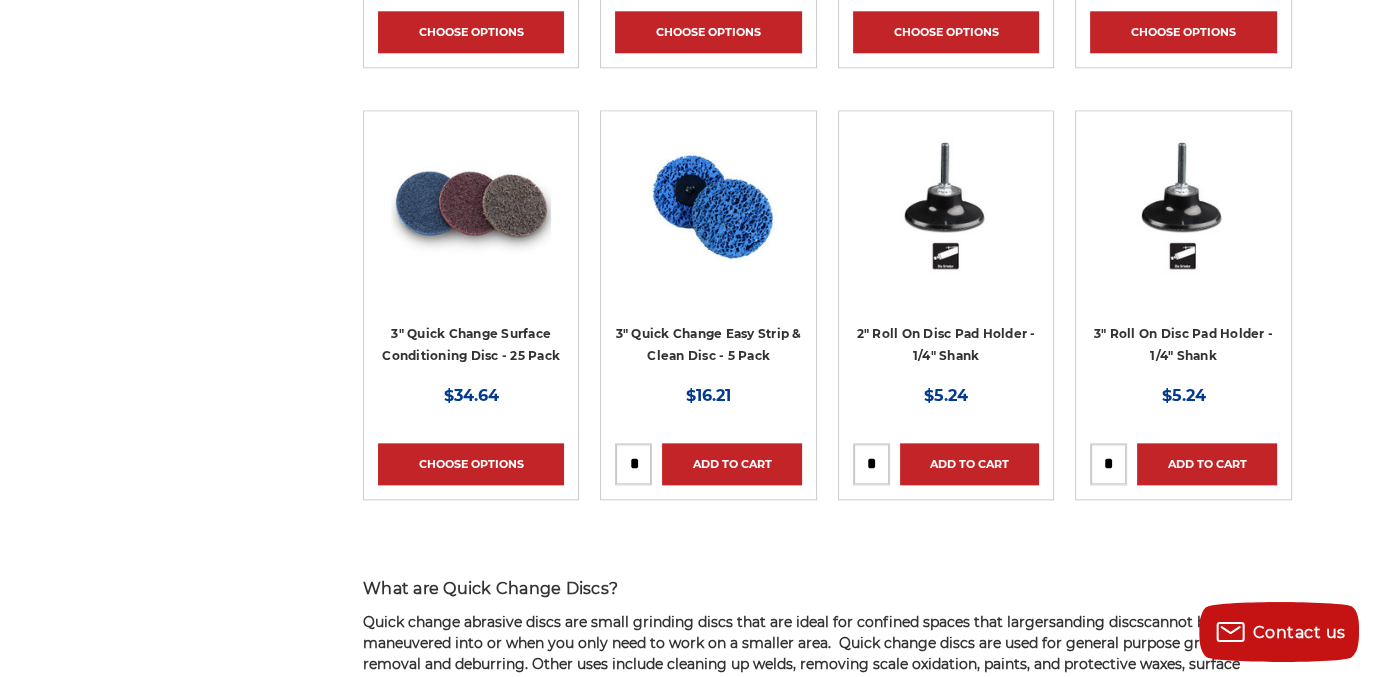 scroll, scrollTop: 2447, scrollLeft: 0, axis: vertical 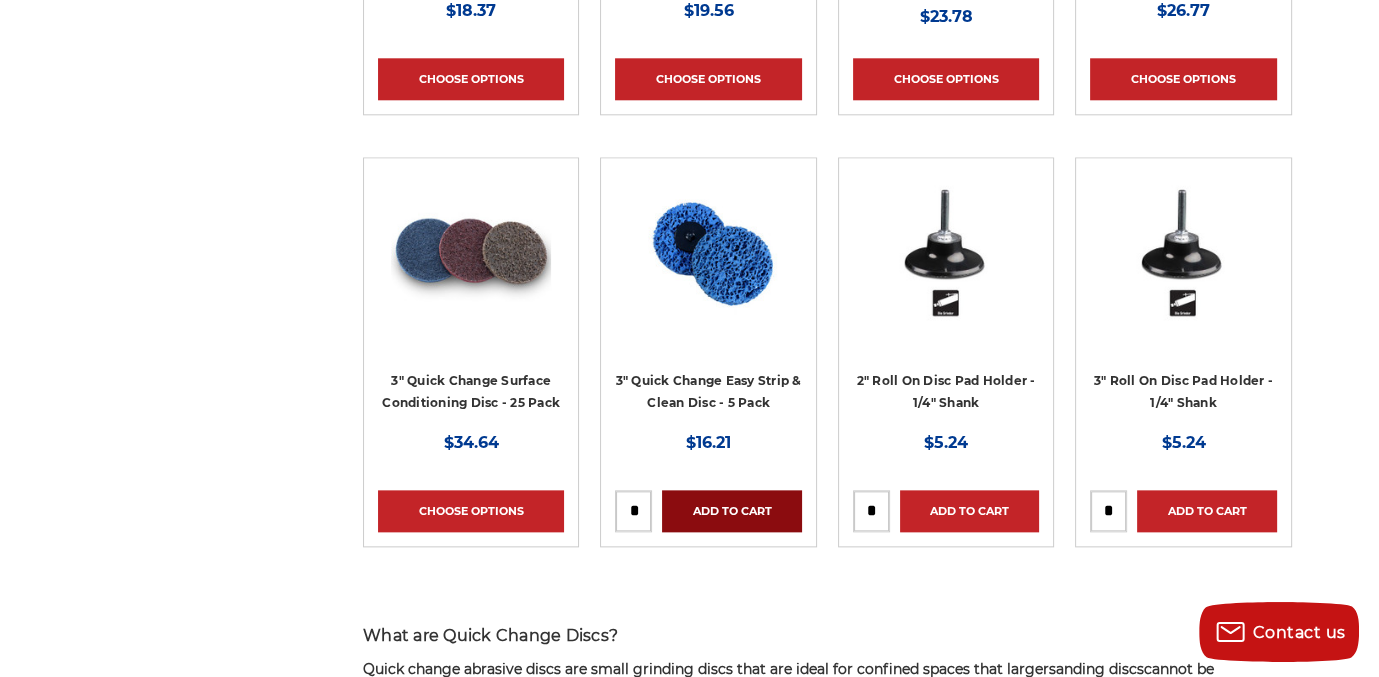 click on "Add to Cart" at bounding box center (731, 511) 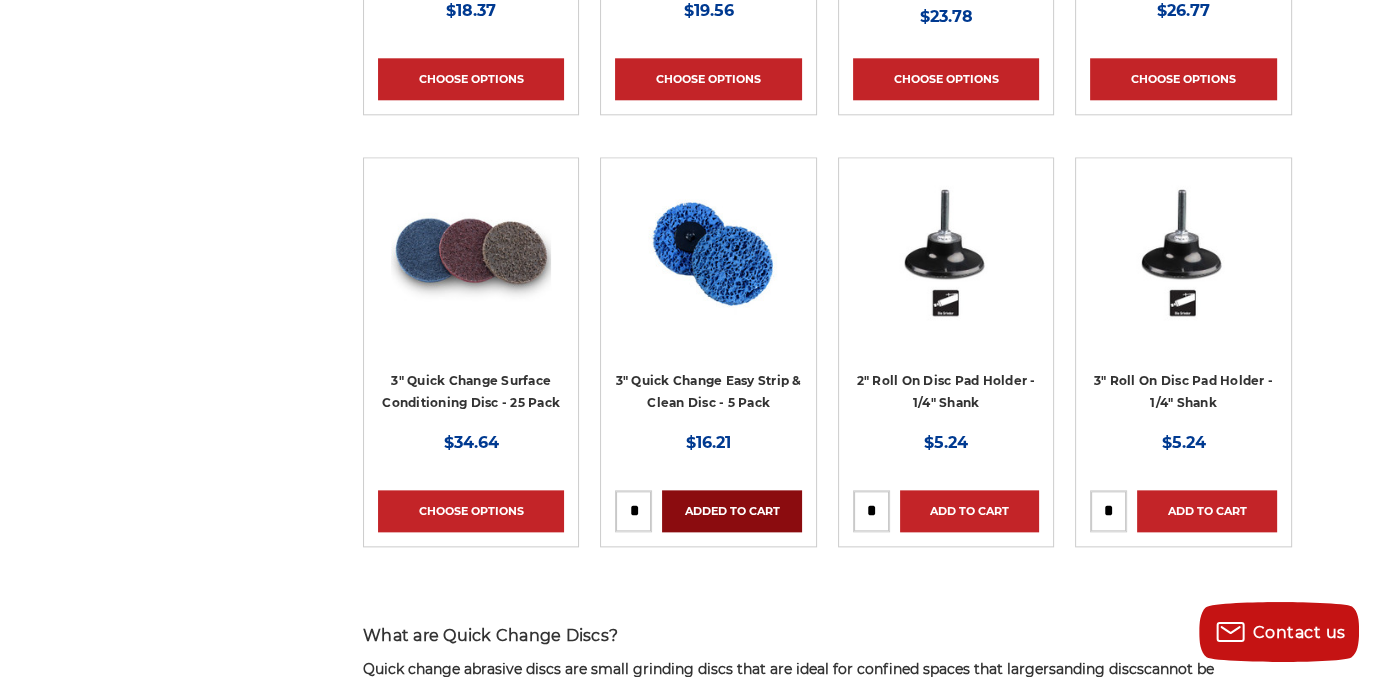 click on "Added to Cart" at bounding box center [731, 511] 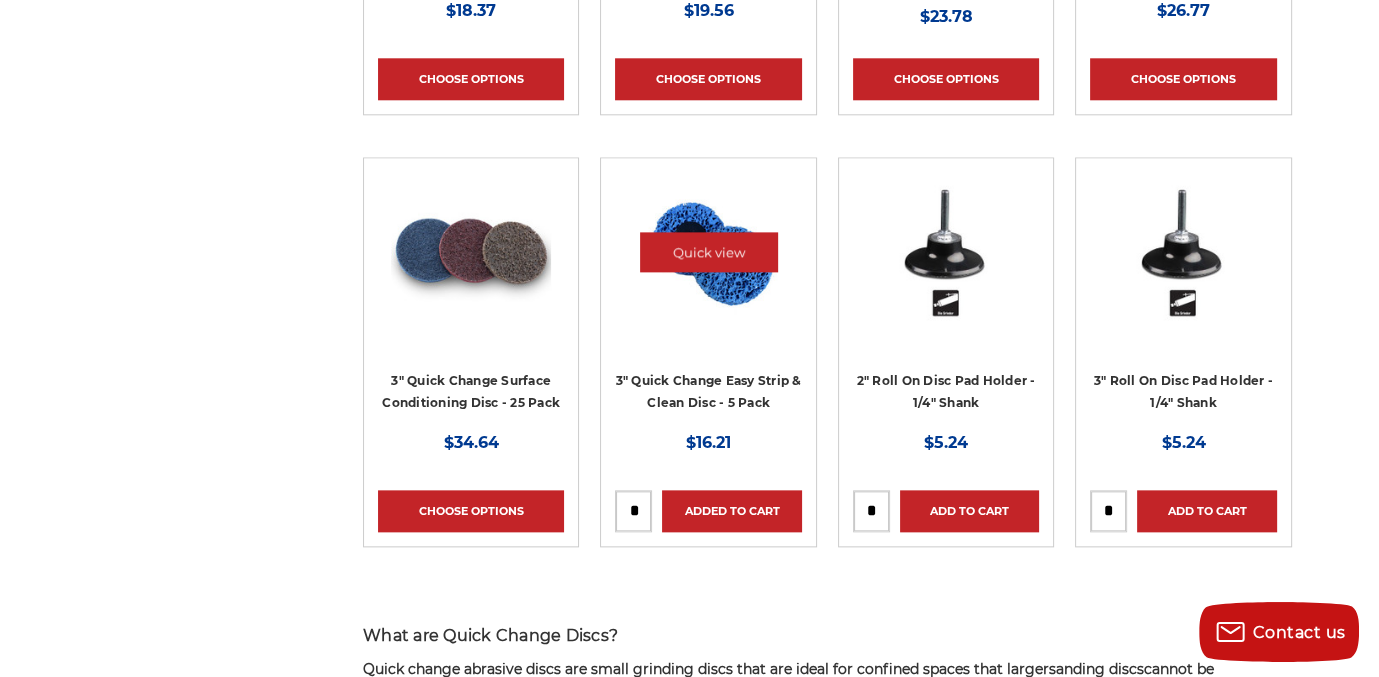 click at bounding box center [708, 252] 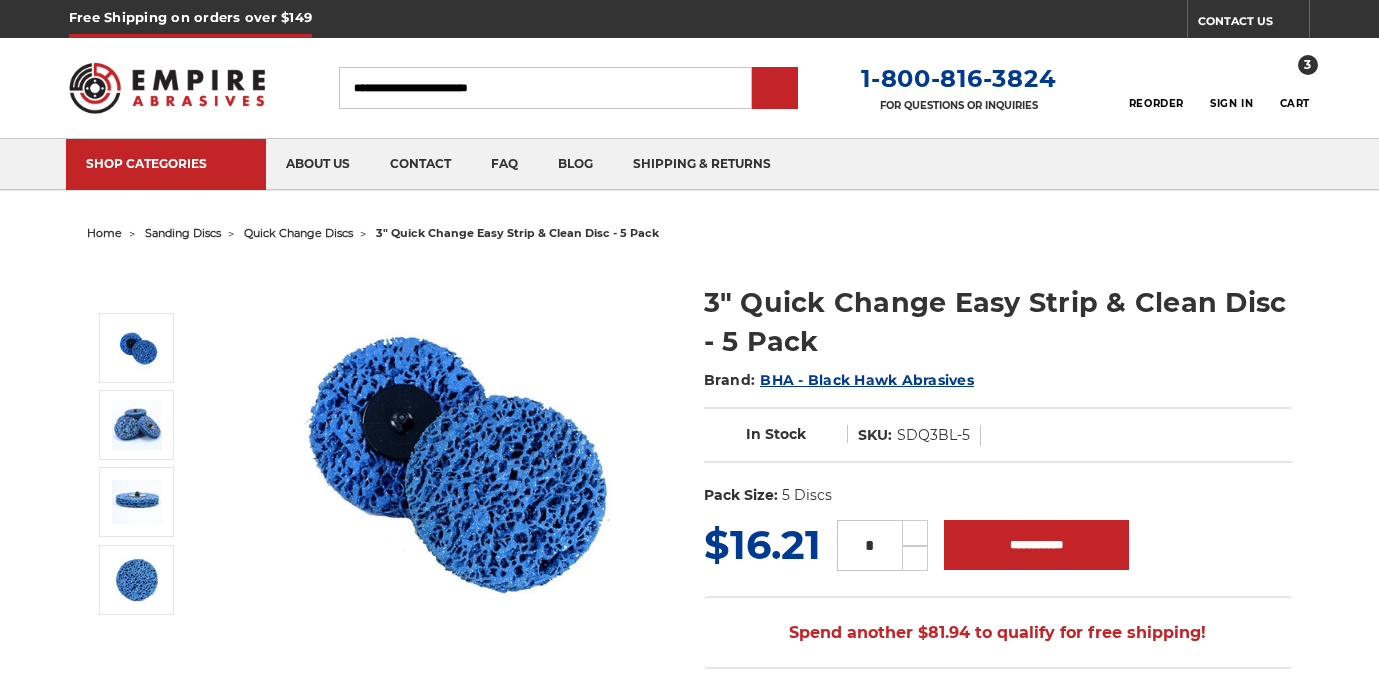 scroll, scrollTop: 0, scrollLeft: 0, axis: both 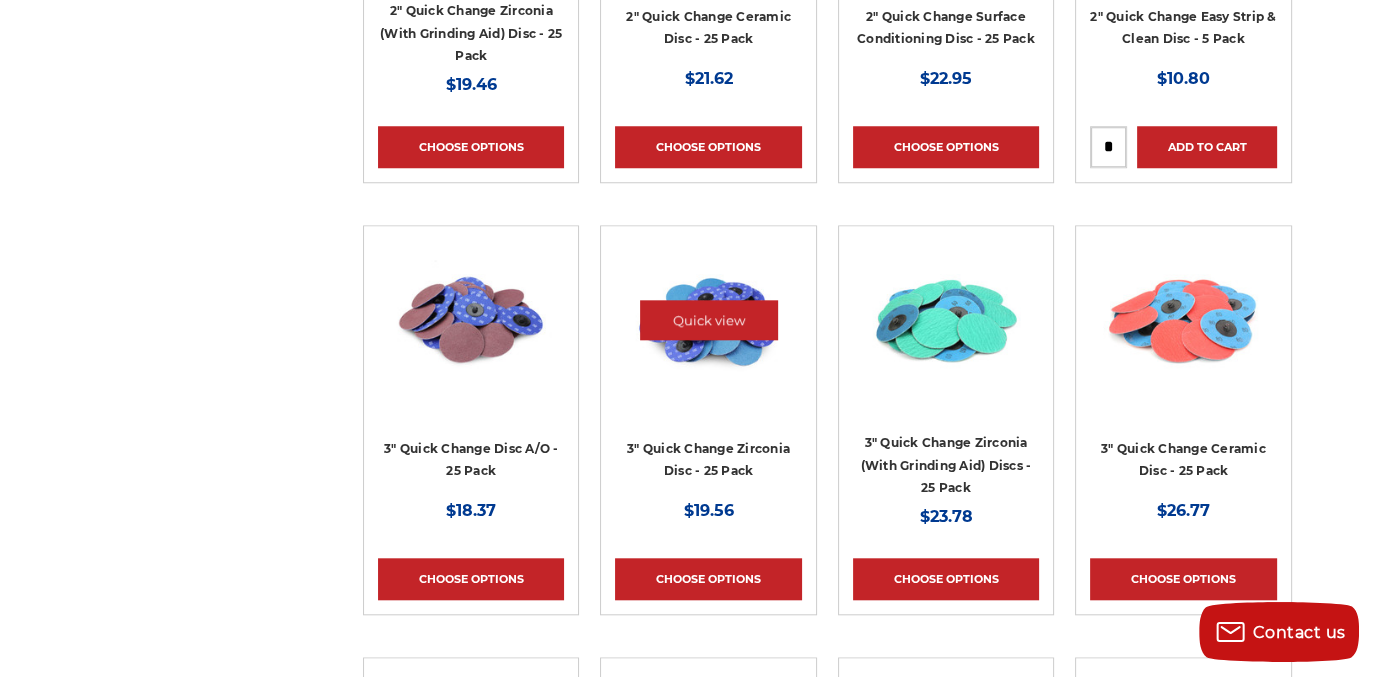 click at bounding box center [709, 320] 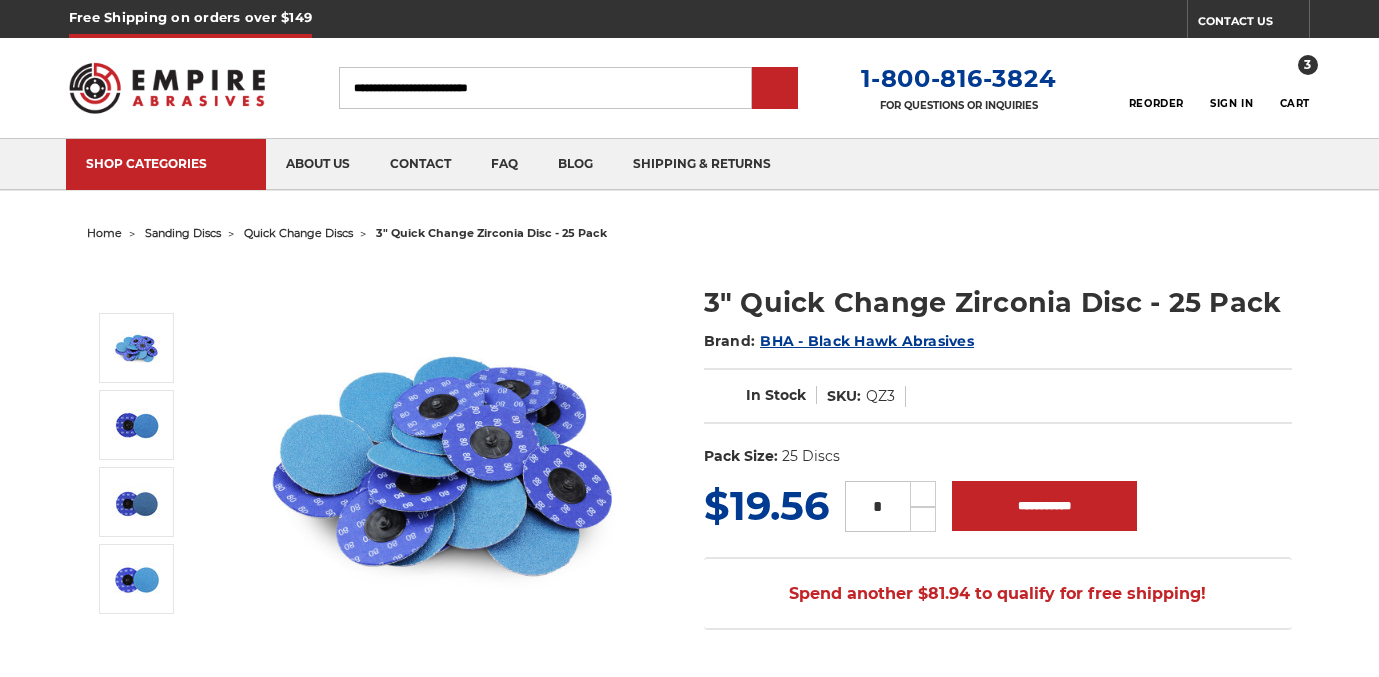 scroll, scrollTop: 0, scrollLeft: 0, axis: both 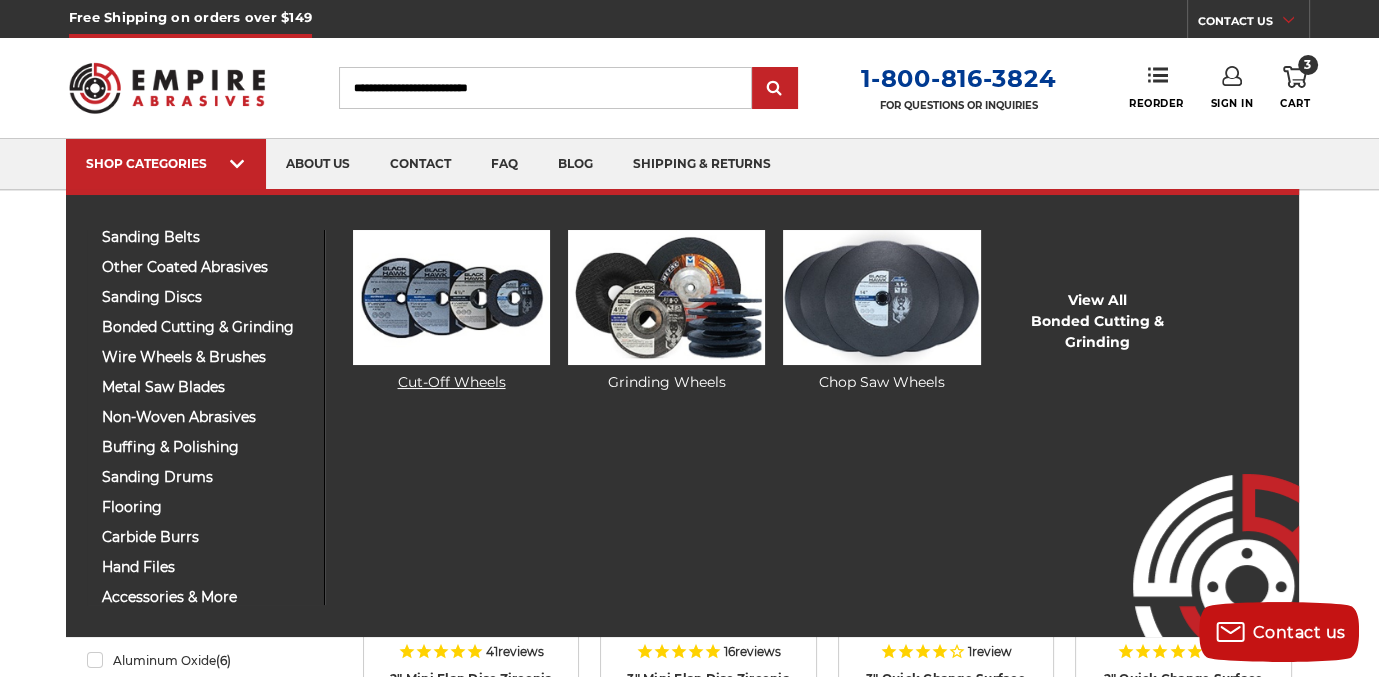 click at bounding box center (451, 297) 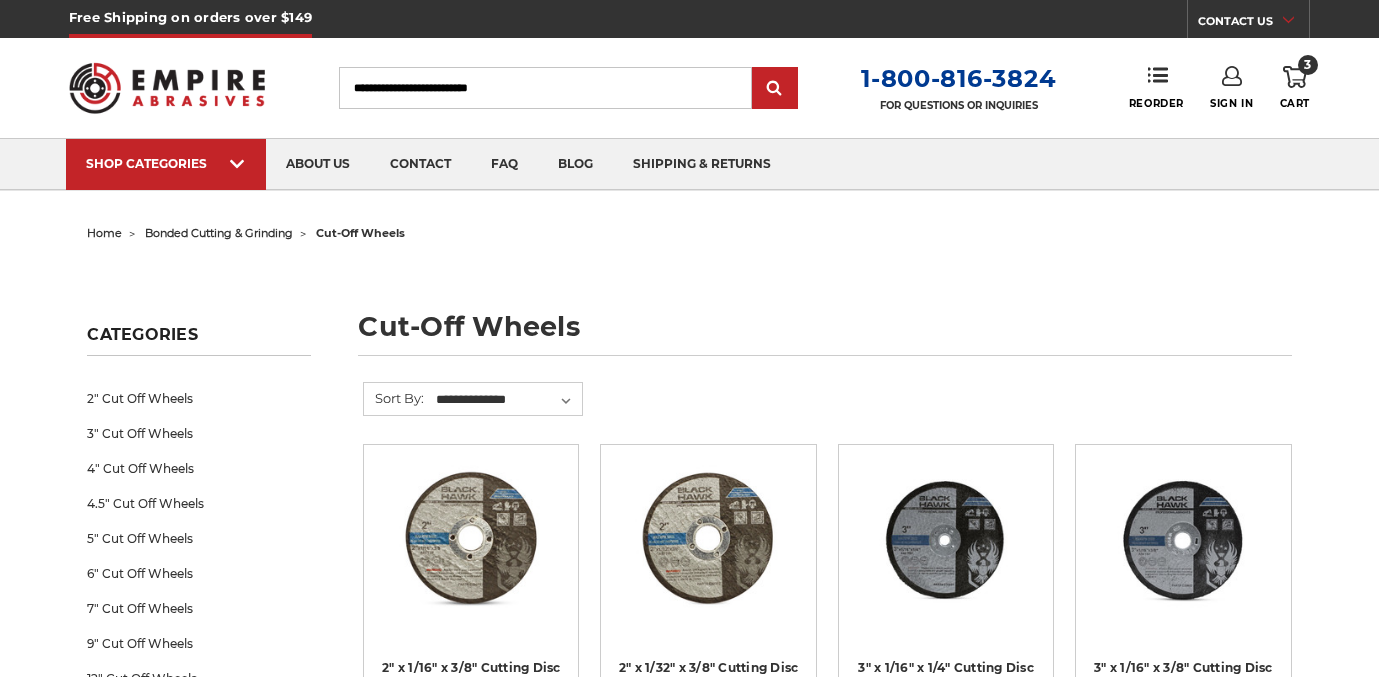 scroll, scrollTop: 0, scrollLeft: 0, axis: both 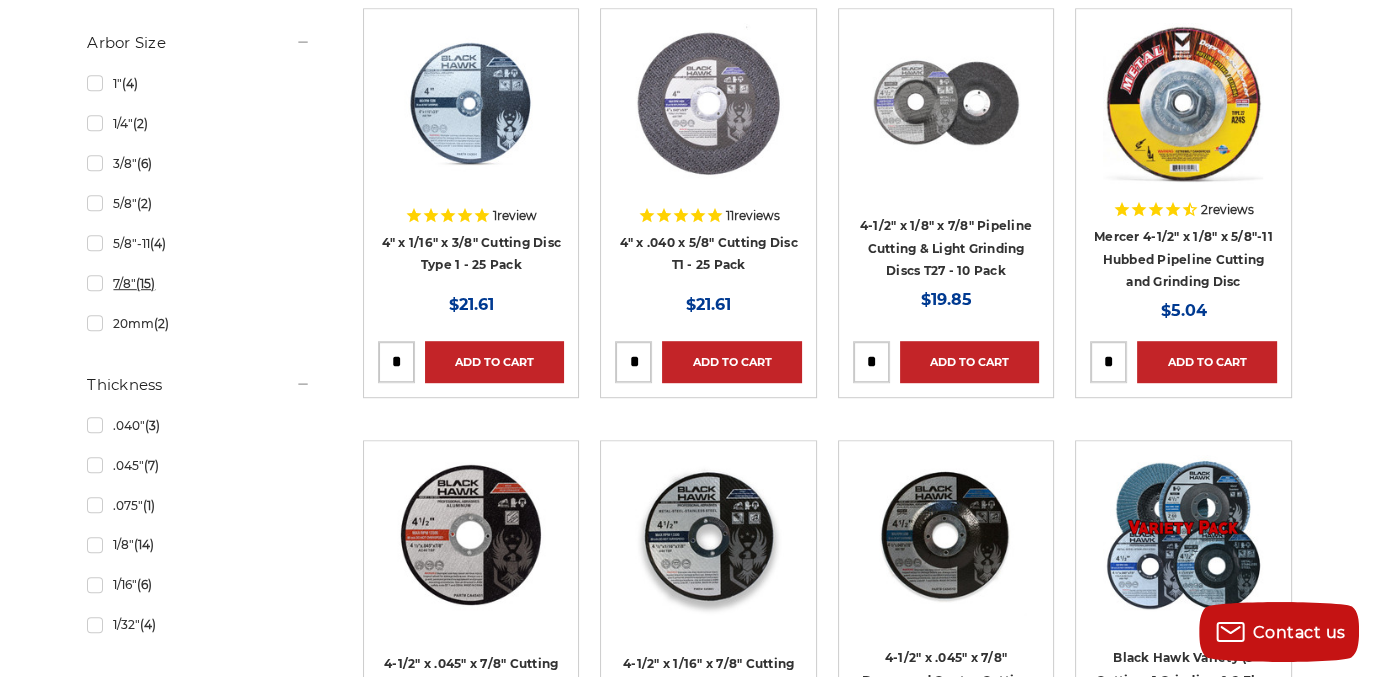 click on "7/8"
(15)" at bounding box center (199, 283) 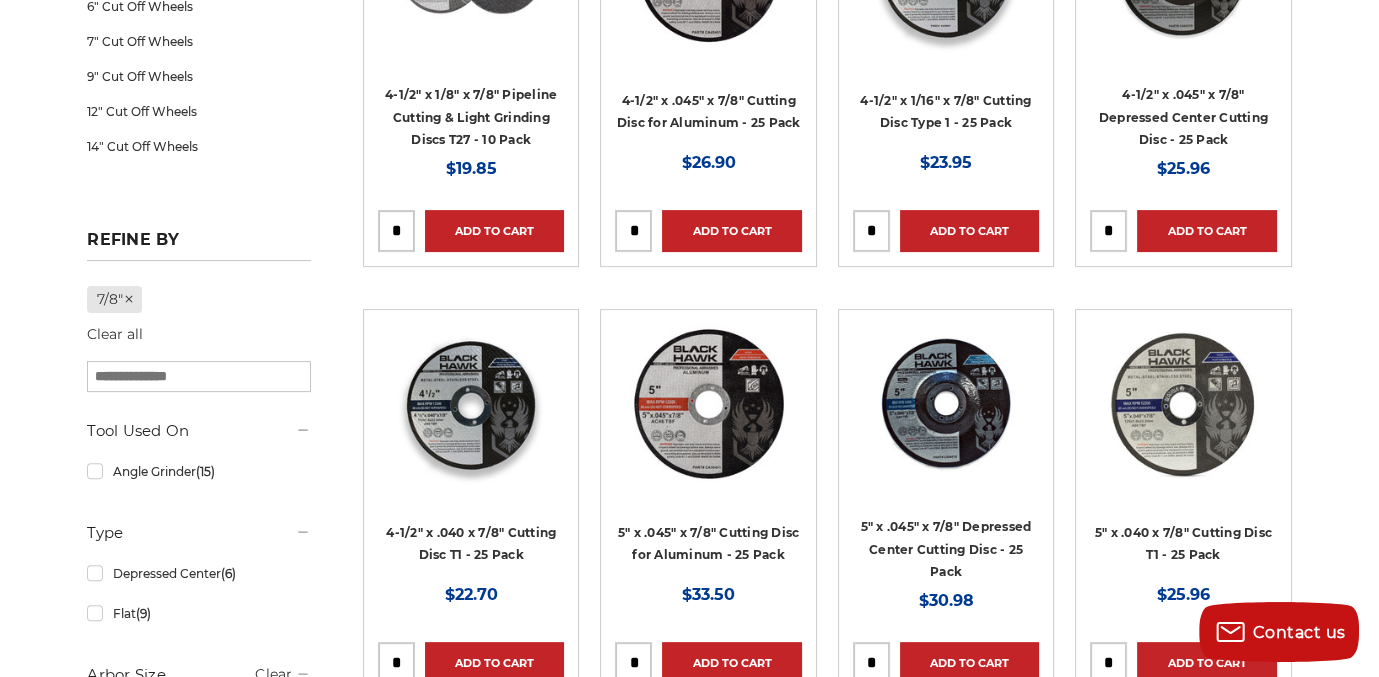 scroll, scrollTop: 500, scrollLeft: 0, axis: vertical 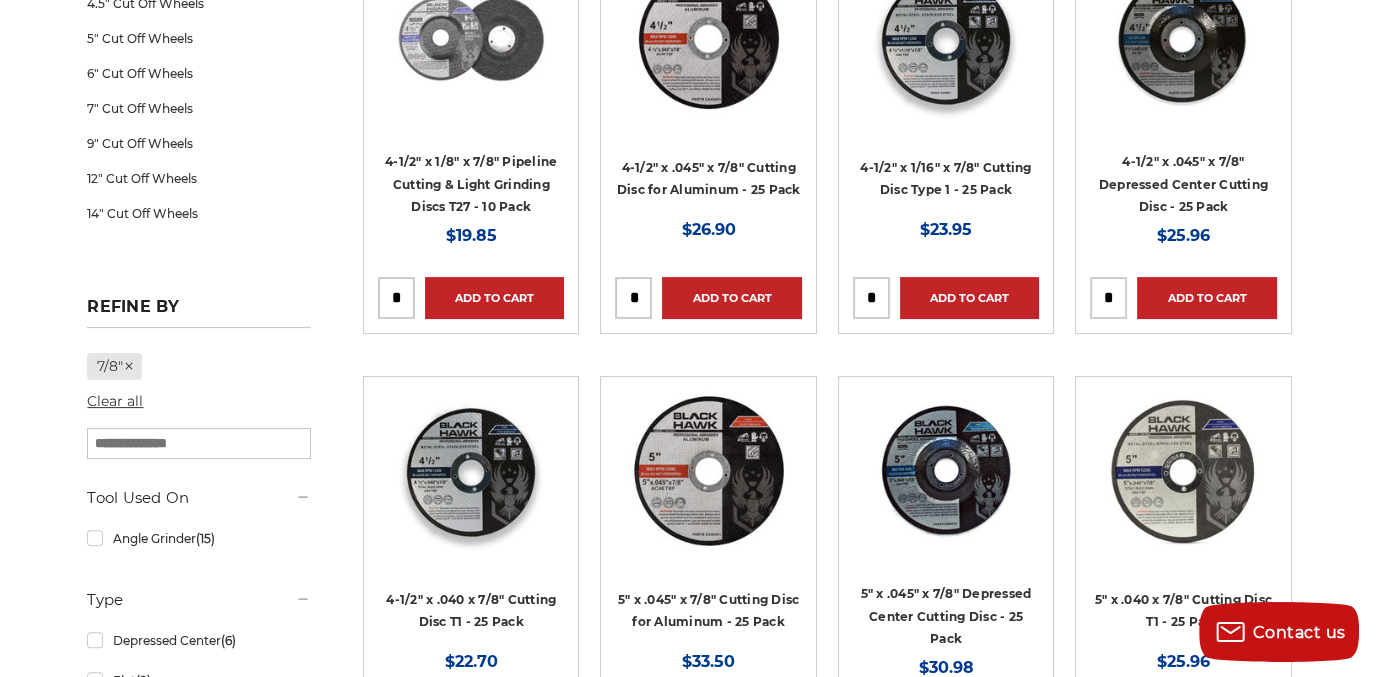 click on "Clear all" at bounding box center (115, 401) 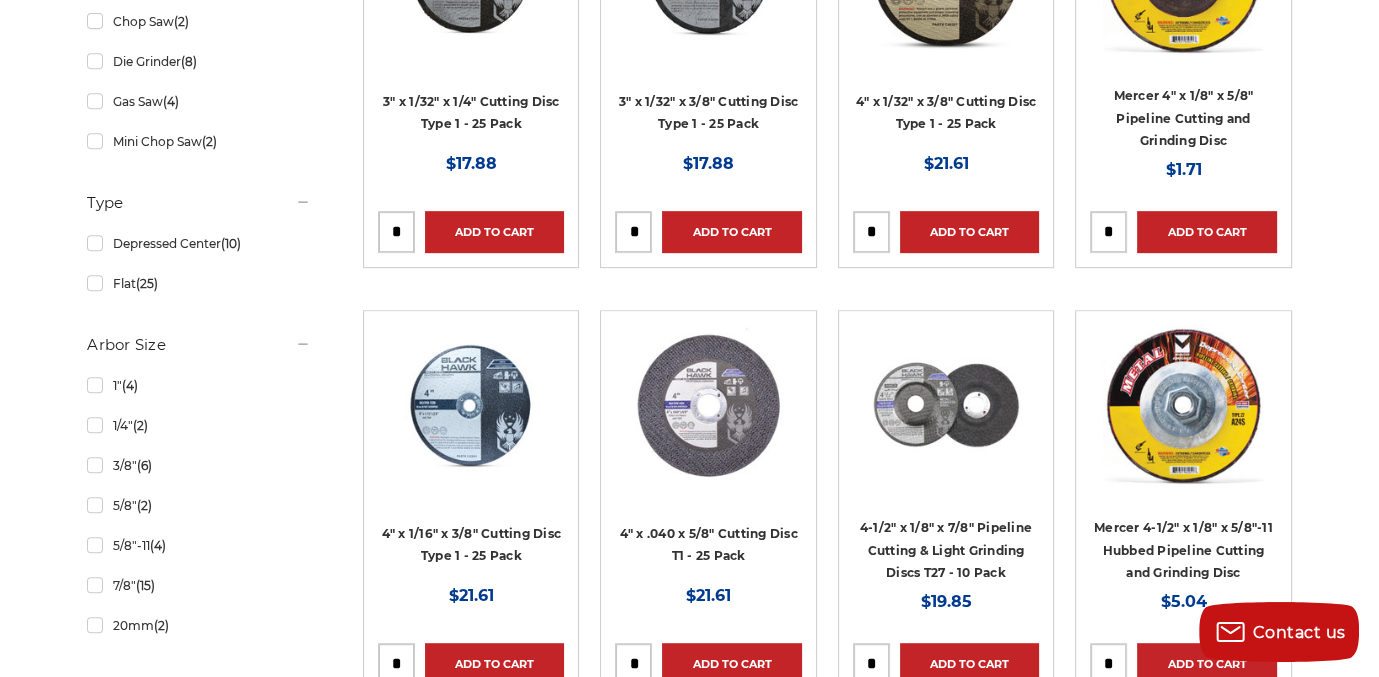 scroll, scrollTop: 1000, scrollLeft: 0, axis: vertical 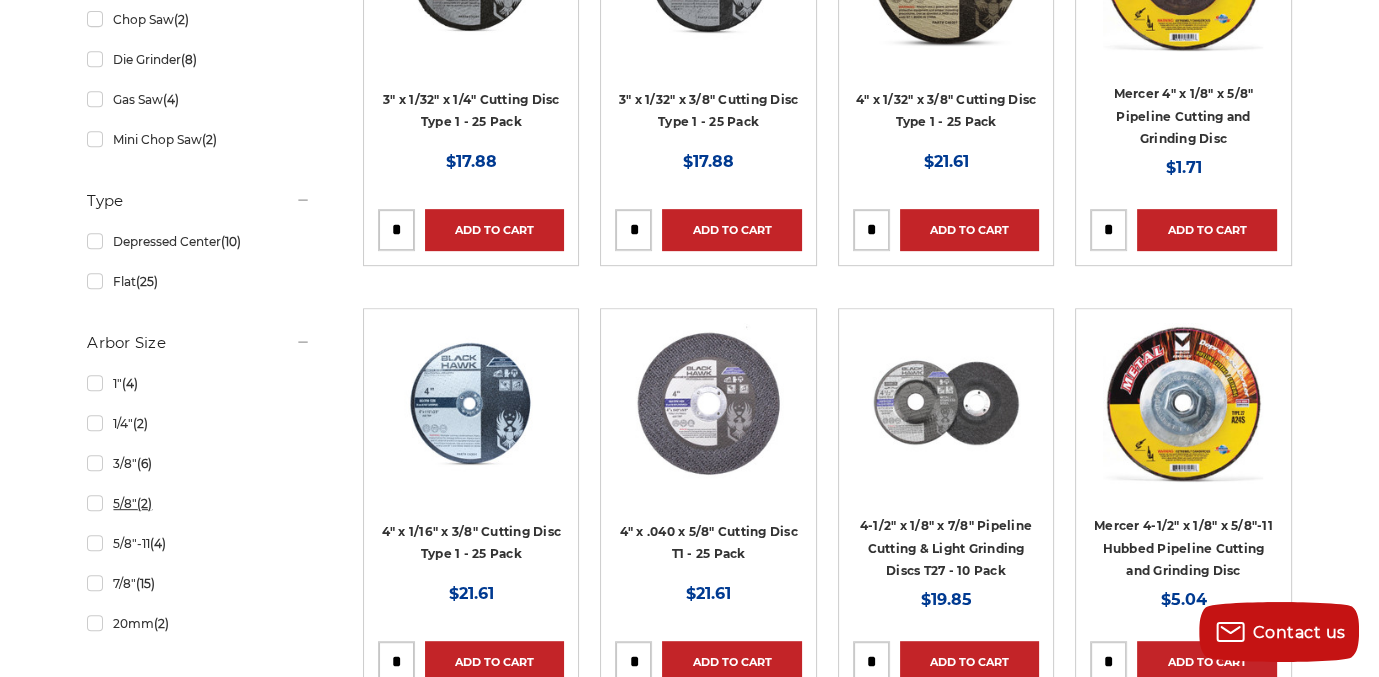 click on "5/8"
(2)" at bounding box center (199, 503) 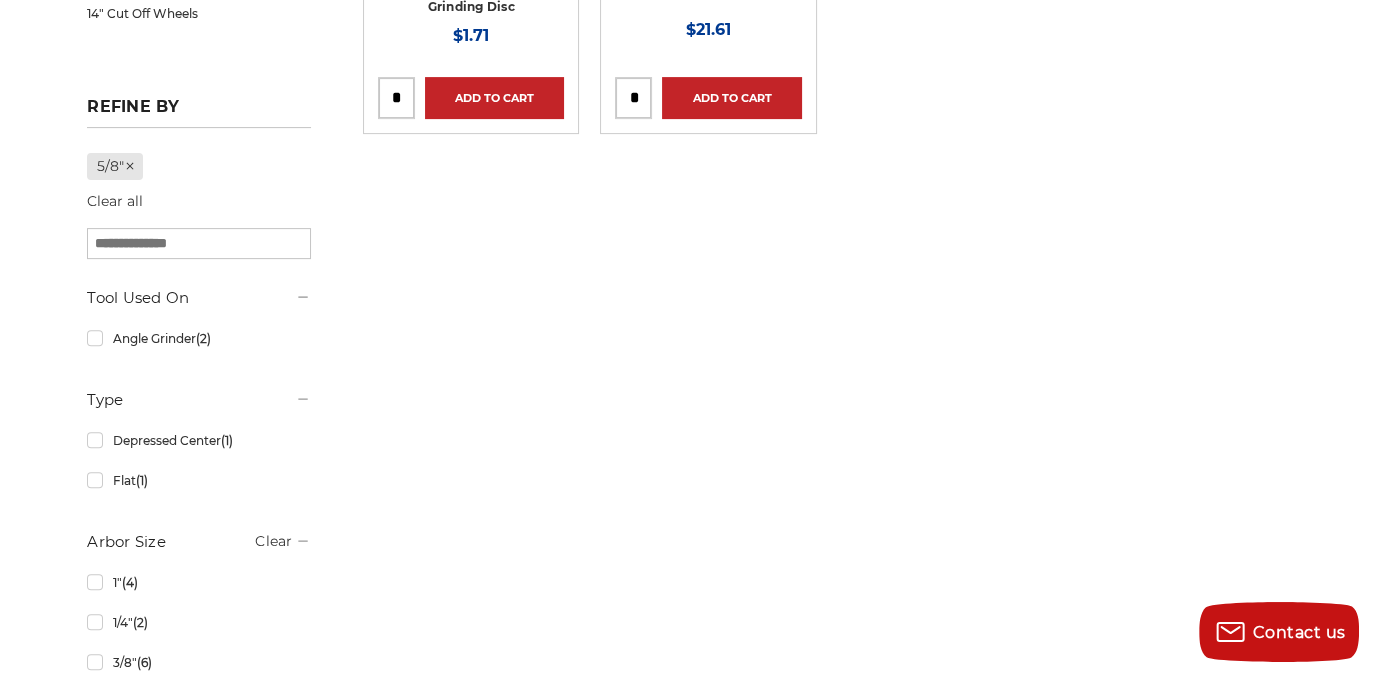 scroll, scrollTop: 1100, scrollLeft: 0, axis: vertical 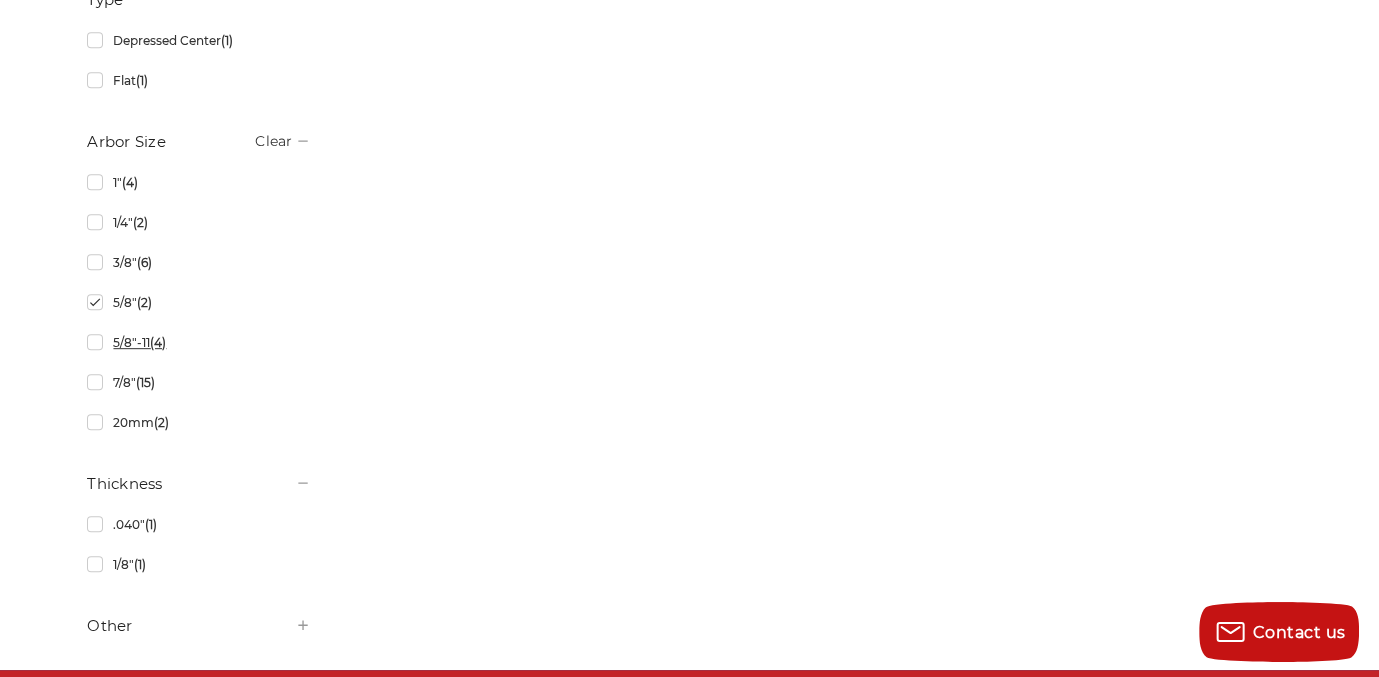 click on "5/8"-11
(4)" at bounding box center (199, 342) 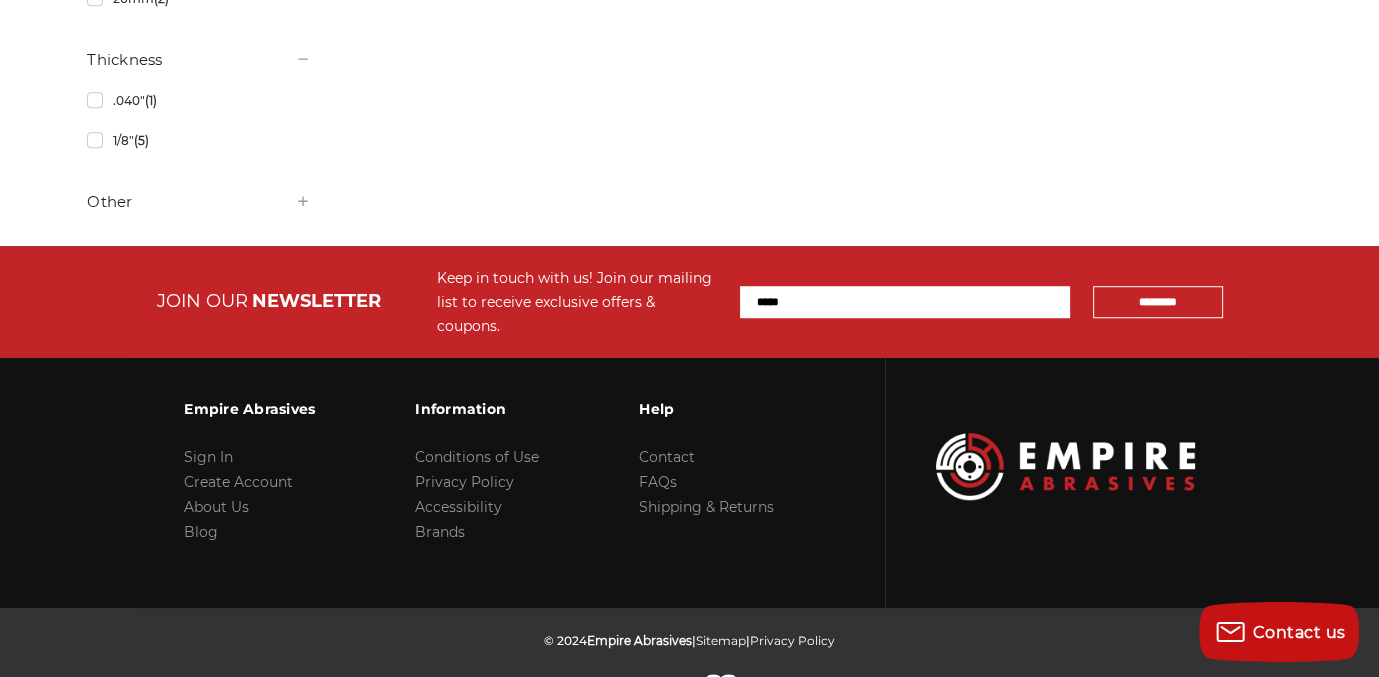 scroll, scrollTop: 1542, scrollLeft: 0, axis: vertical 